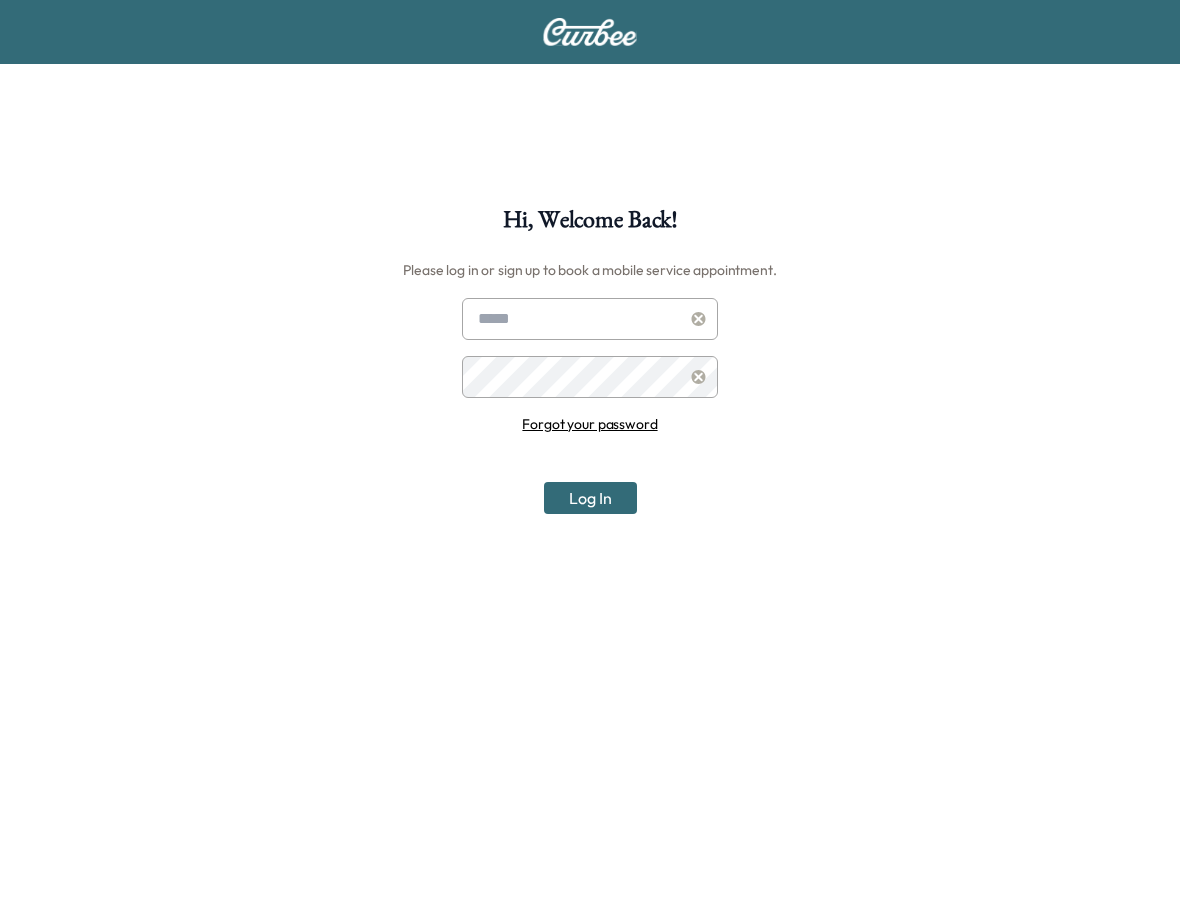scroll, scrollTop: 0, scrollLeft: 0, axis: both 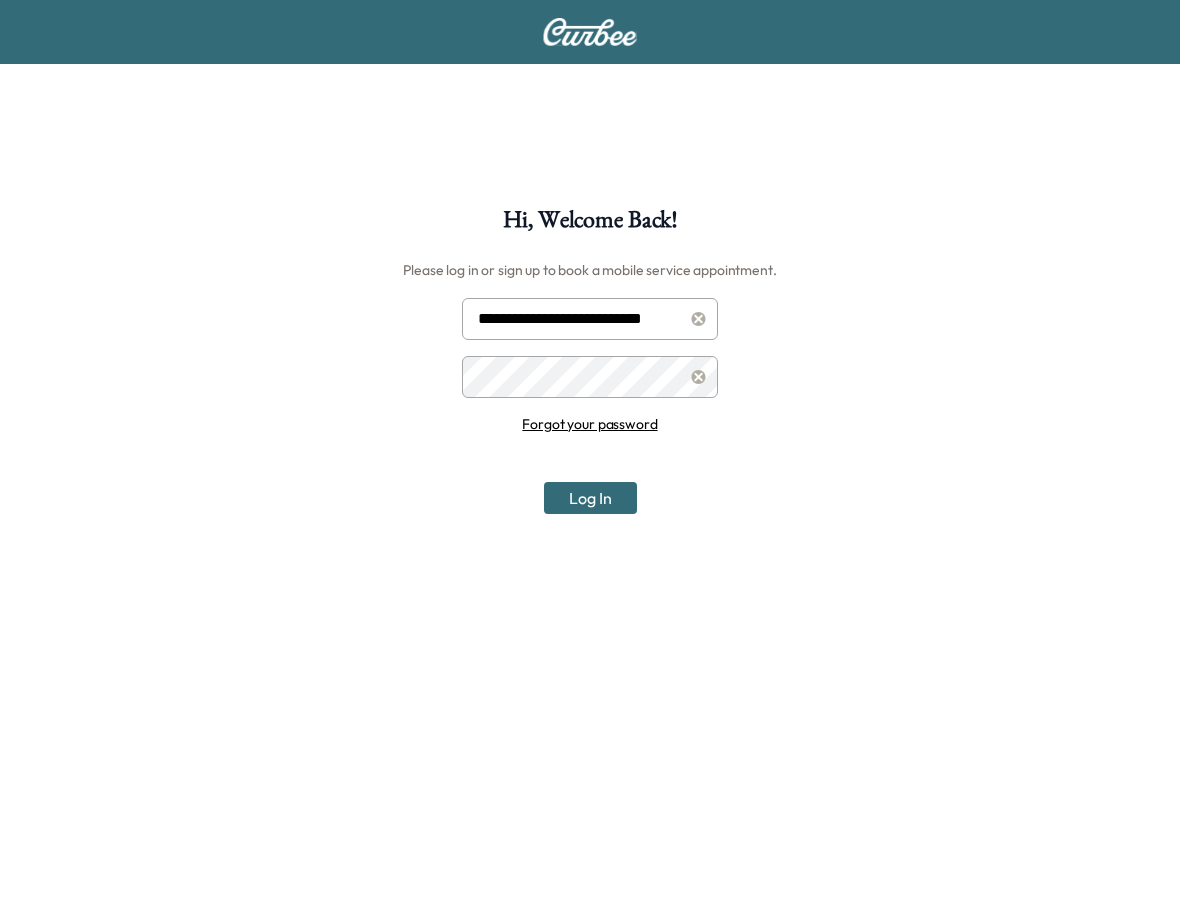 type on "**********" 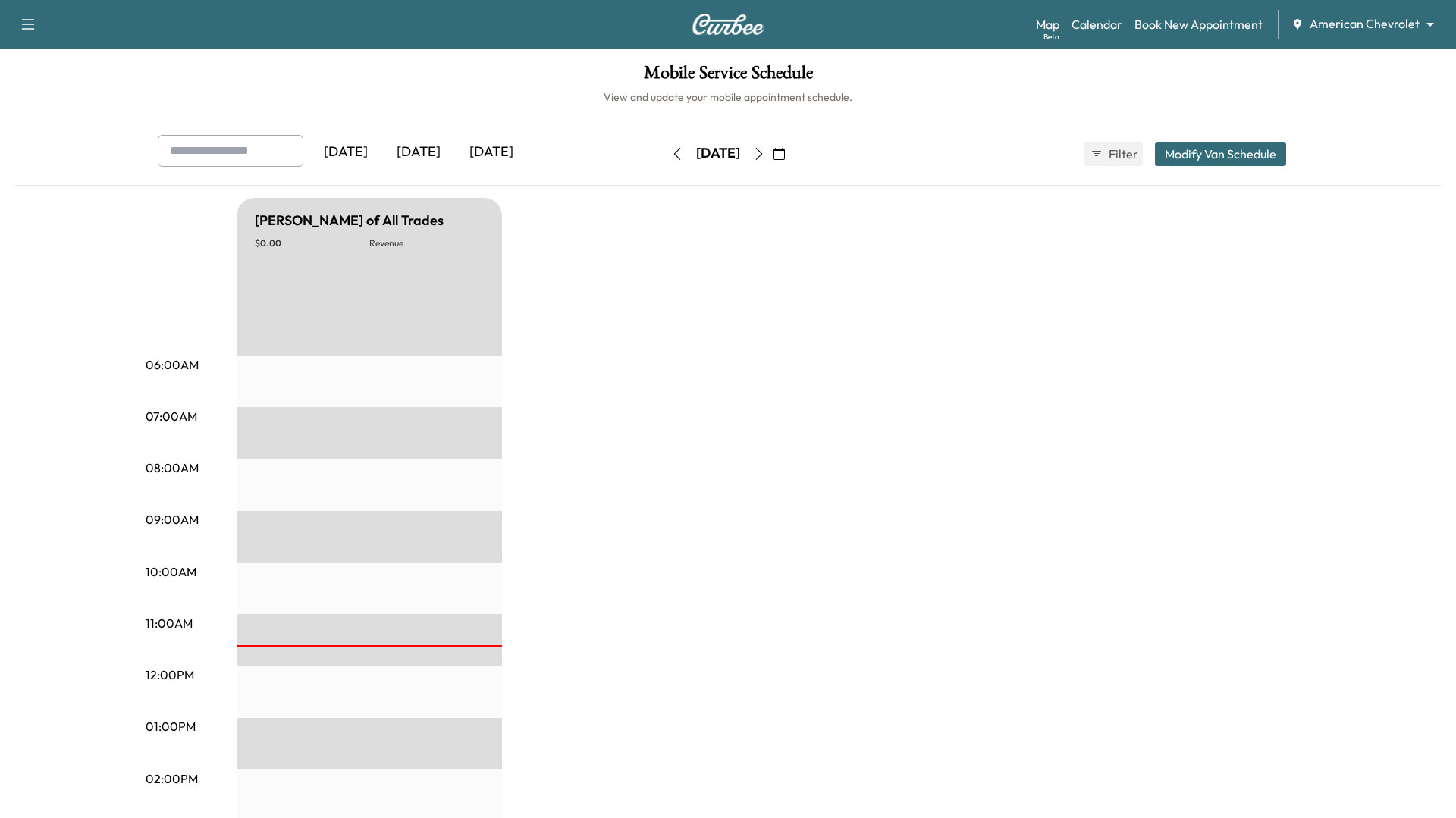 click on "Support Log Out Map Beta Calendar Book New Appointment American Chevrolet ******** ​ Mobile Service Schedule View and update your mobile appointment schedule. [DATE] [DATE] [DATE] [DATE] July 2025 S M T W T F S   29   30   1   2   3   4   5   6   7   8   9   10   11   12   13   14   15   16   17   18   19   20   21   22   23   24   25   26   27   28   29   30   31   1 Cancel Done Filter Modify Van Schedule Modify Van Schedule Van Schedule for  [DATE] *  Schedule modified Shift Start Shift End [PERSON_NAME] of All Trades - Start - Start Inactive Cancel Save & Close 06:00AM 07:00AM 08:00AM 09:00AM 10:00AM 11:00AM 12:00PM 01:00PM 02:00PM 03:00PM 04:00PM 05:00PM 06:00PM 07:00PM 08:00PM 09:00PM 10:00PM [PERSON_NAME] of All Trades $ 0.00 Revenue EST Start" at bounding box center (728, 409) 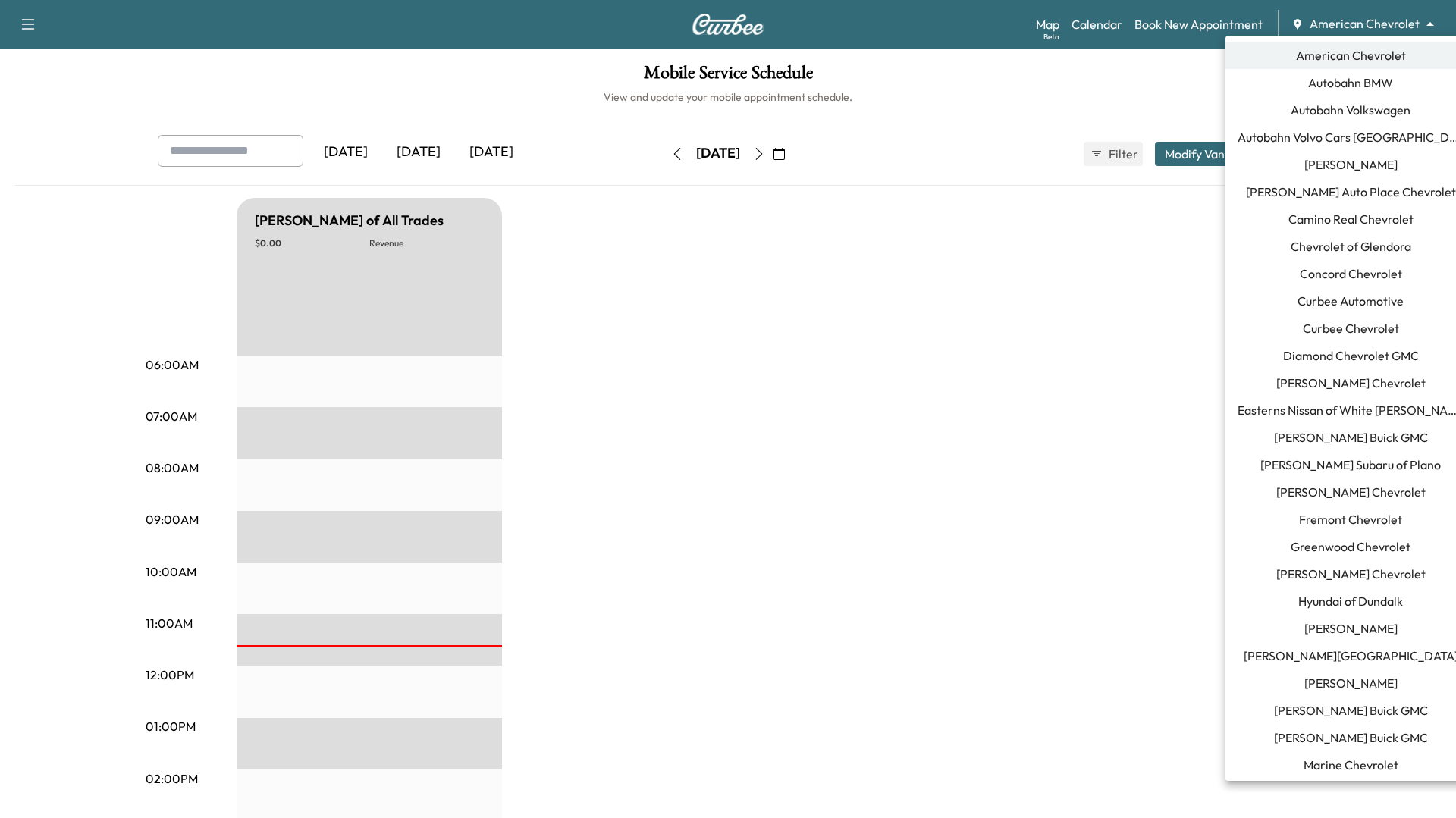 click on "Curbee Chevrolet" at bounding box center [1351, 328] 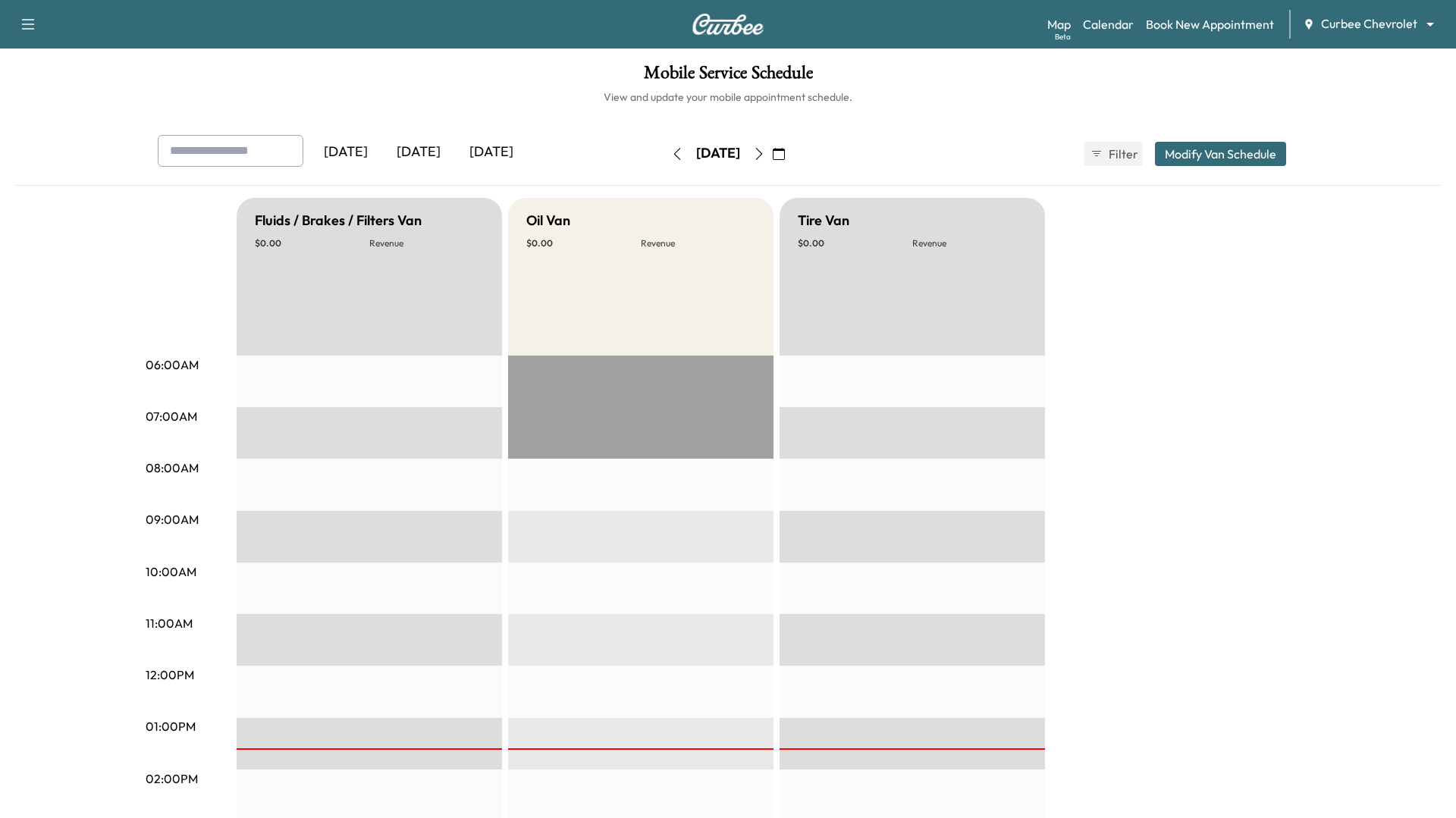 click on "Book New Appointment" at bounding box center [1210, 24] 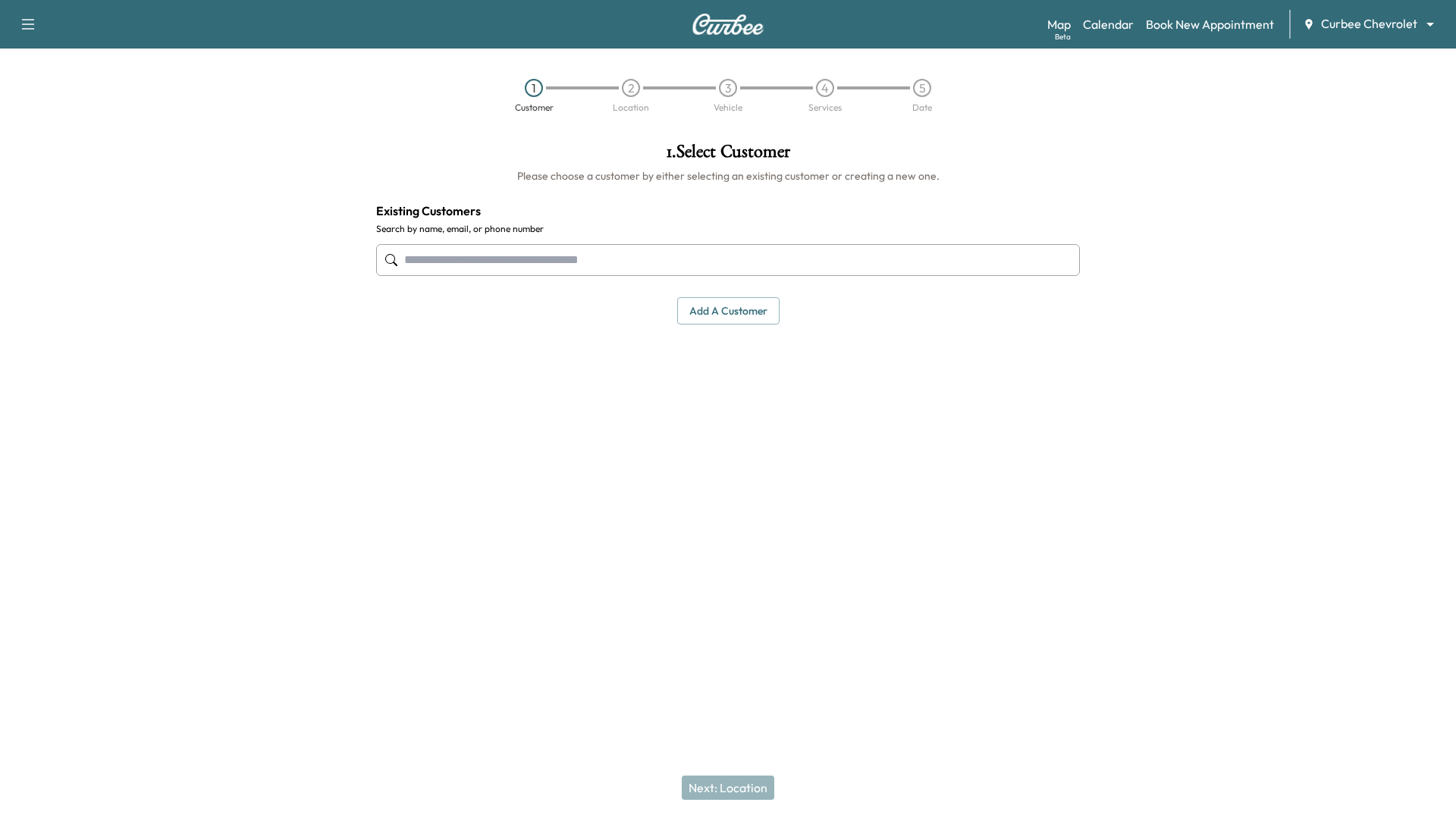 click at bounding box center (728, 260) 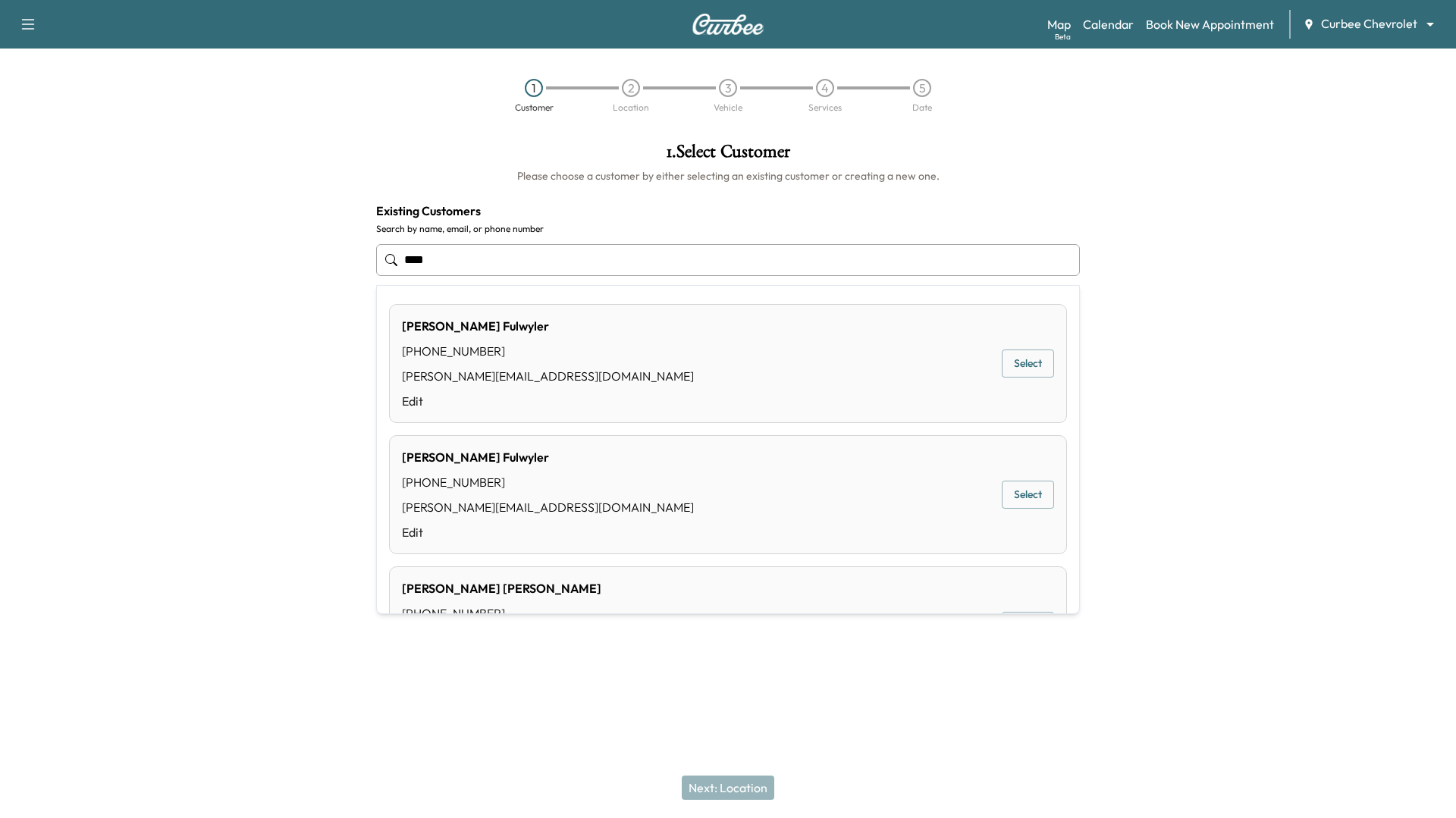 click on "Select" at bounding box center (1028, 363) 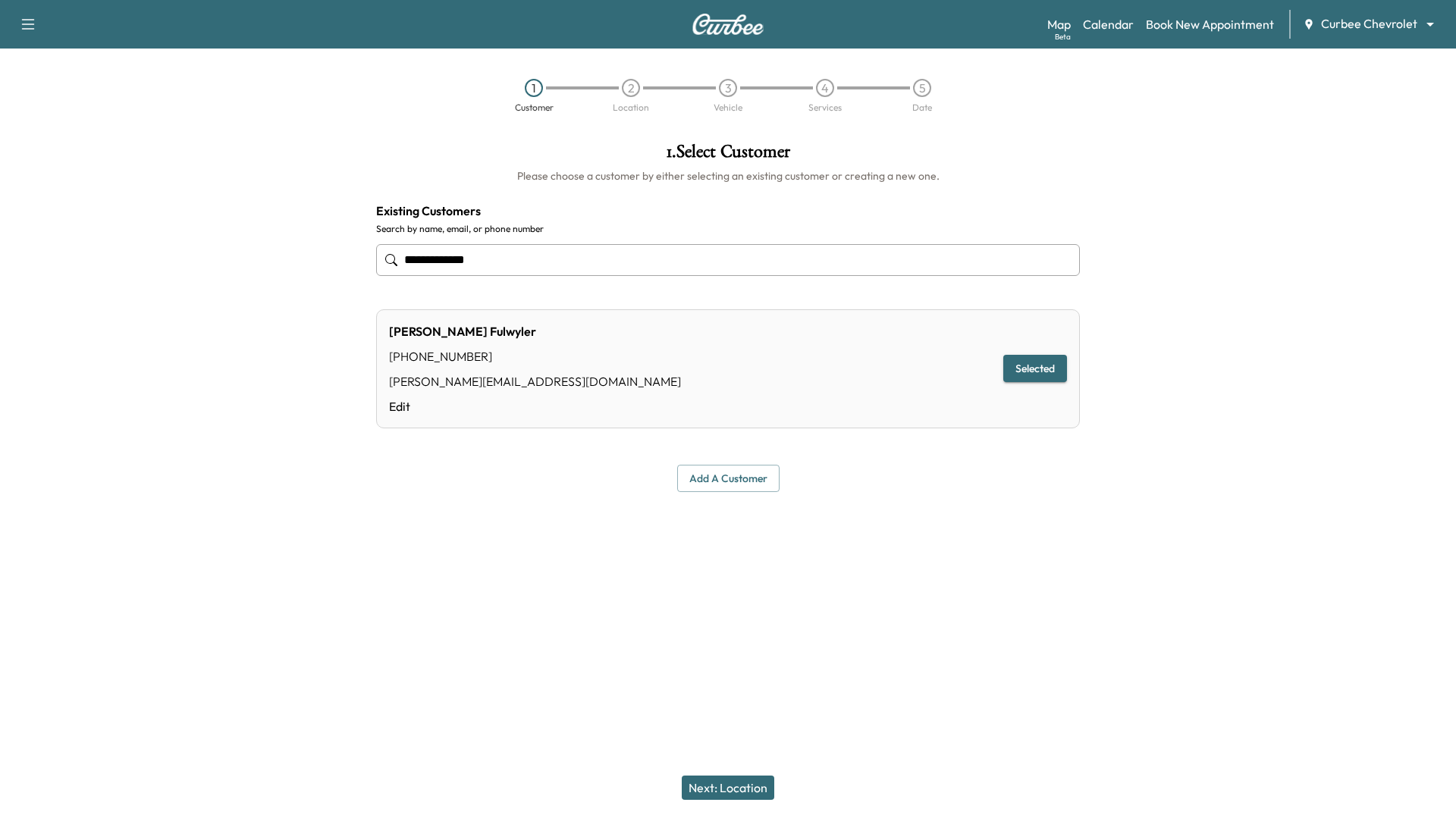 type on "**********" 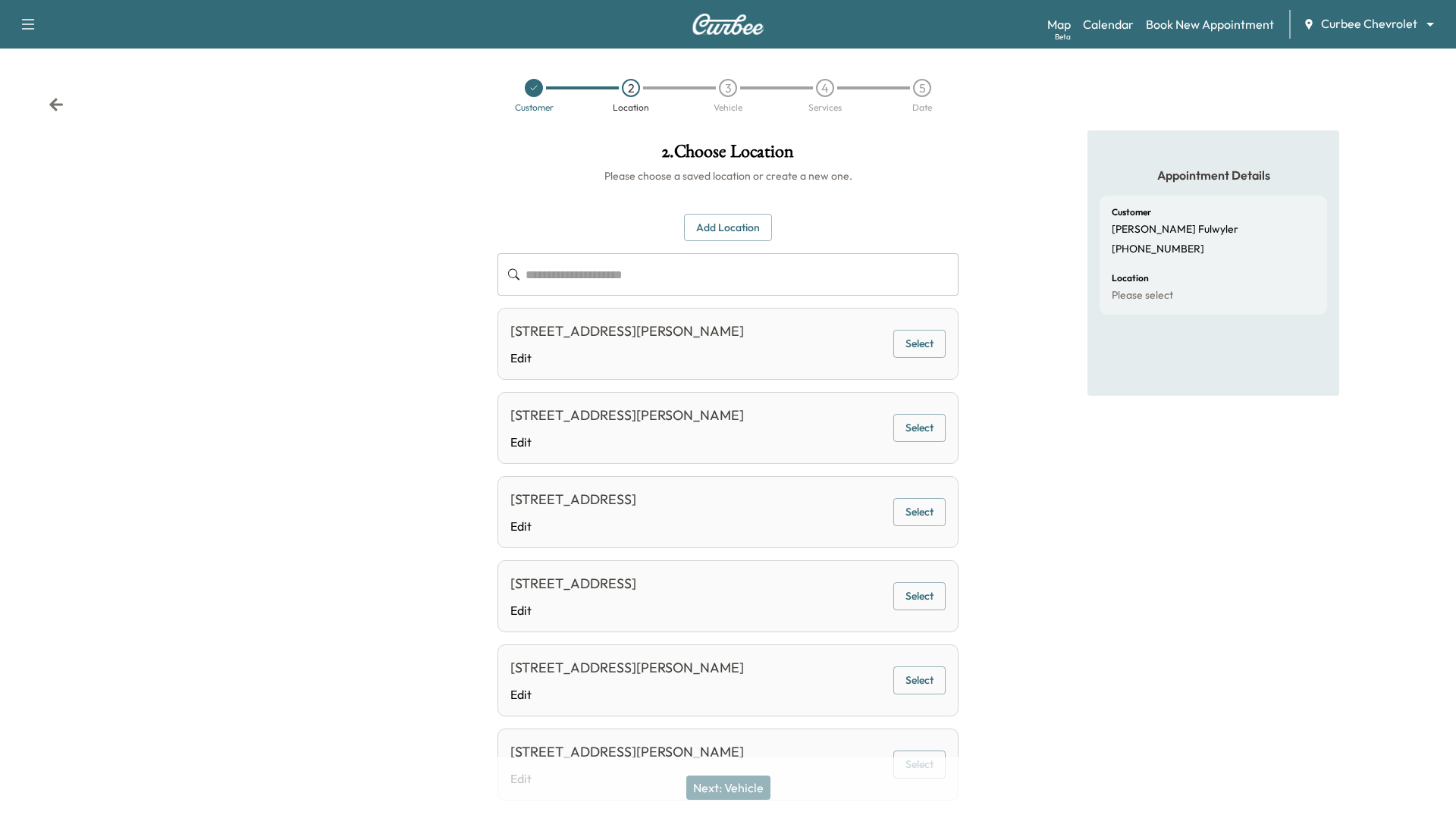 click on "Select" at bounding box center [919, 428] 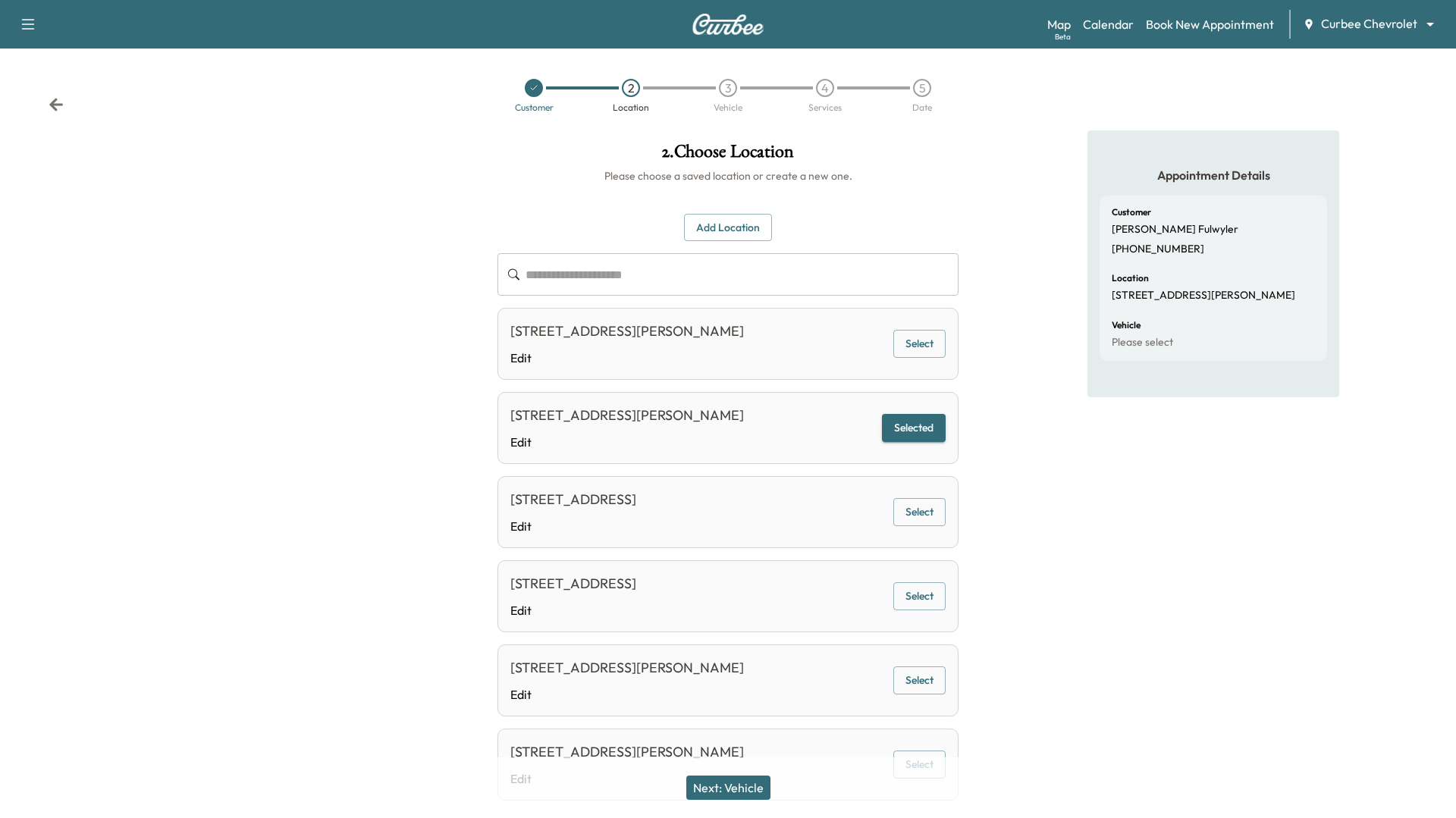click on "Next: Vehicle" at bounding box center (728, 788) 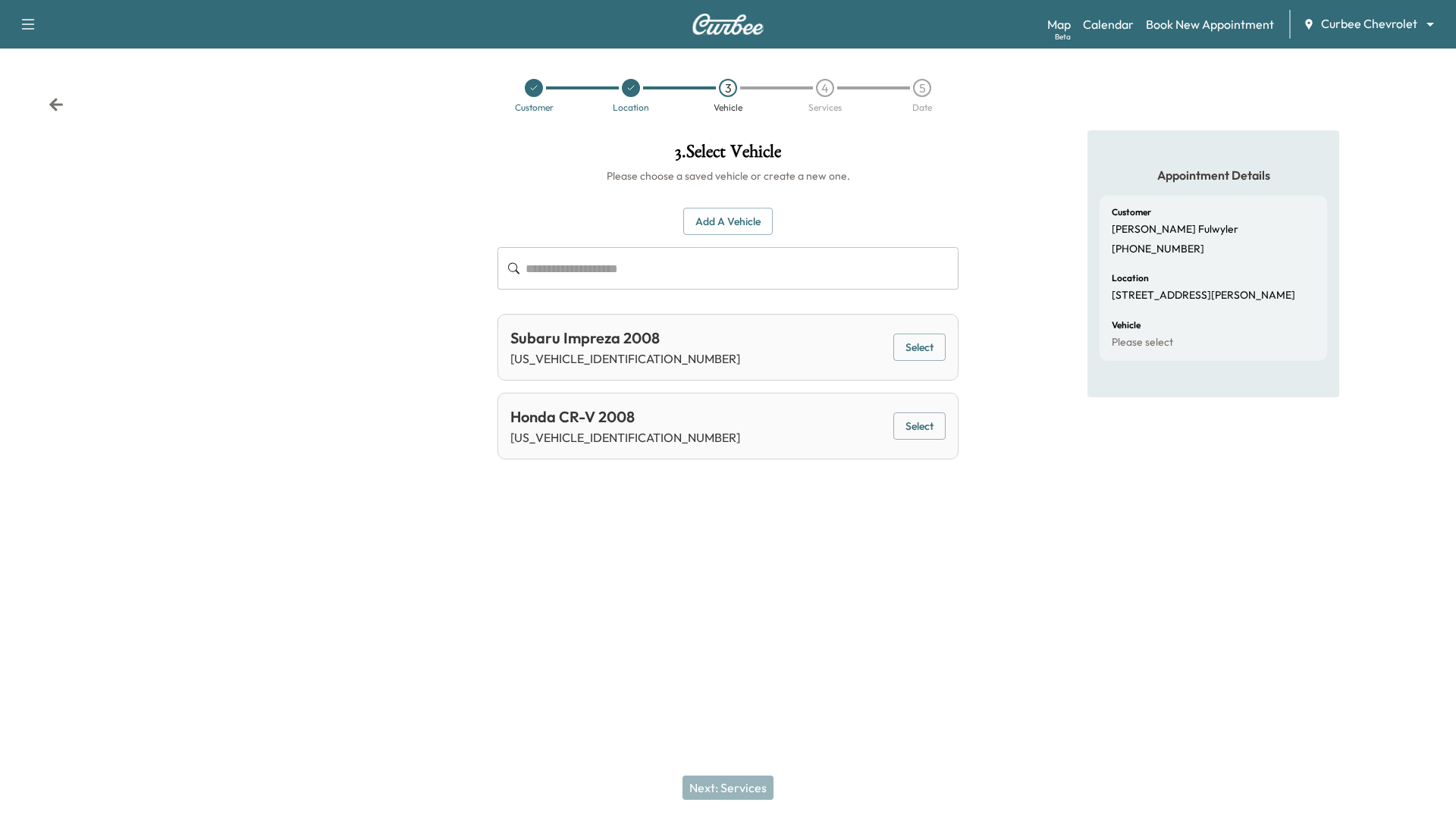 click on "Select" at bounding box center (919, 426) 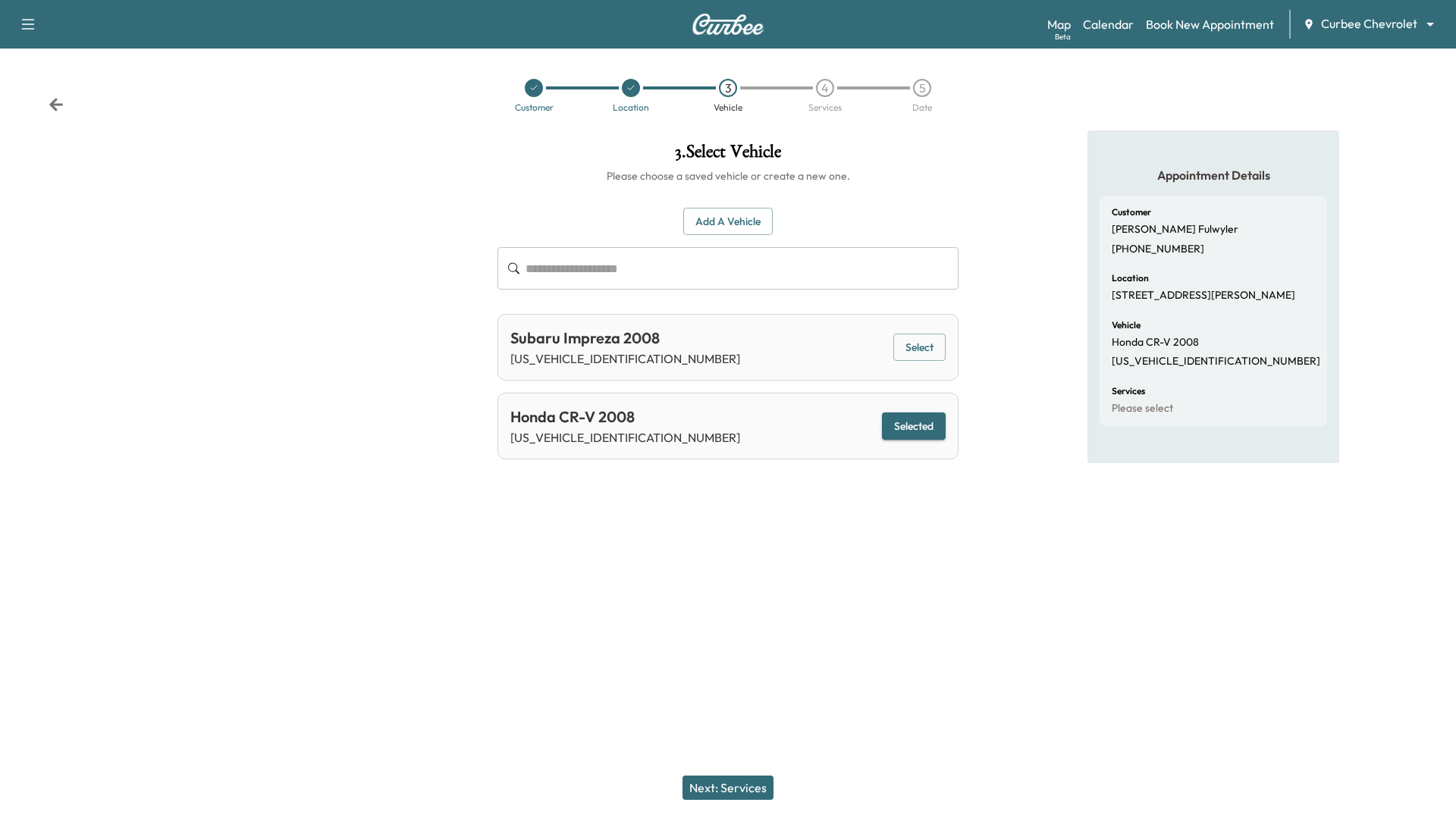 click on "Next: Services" at bounding box center (728, 788) 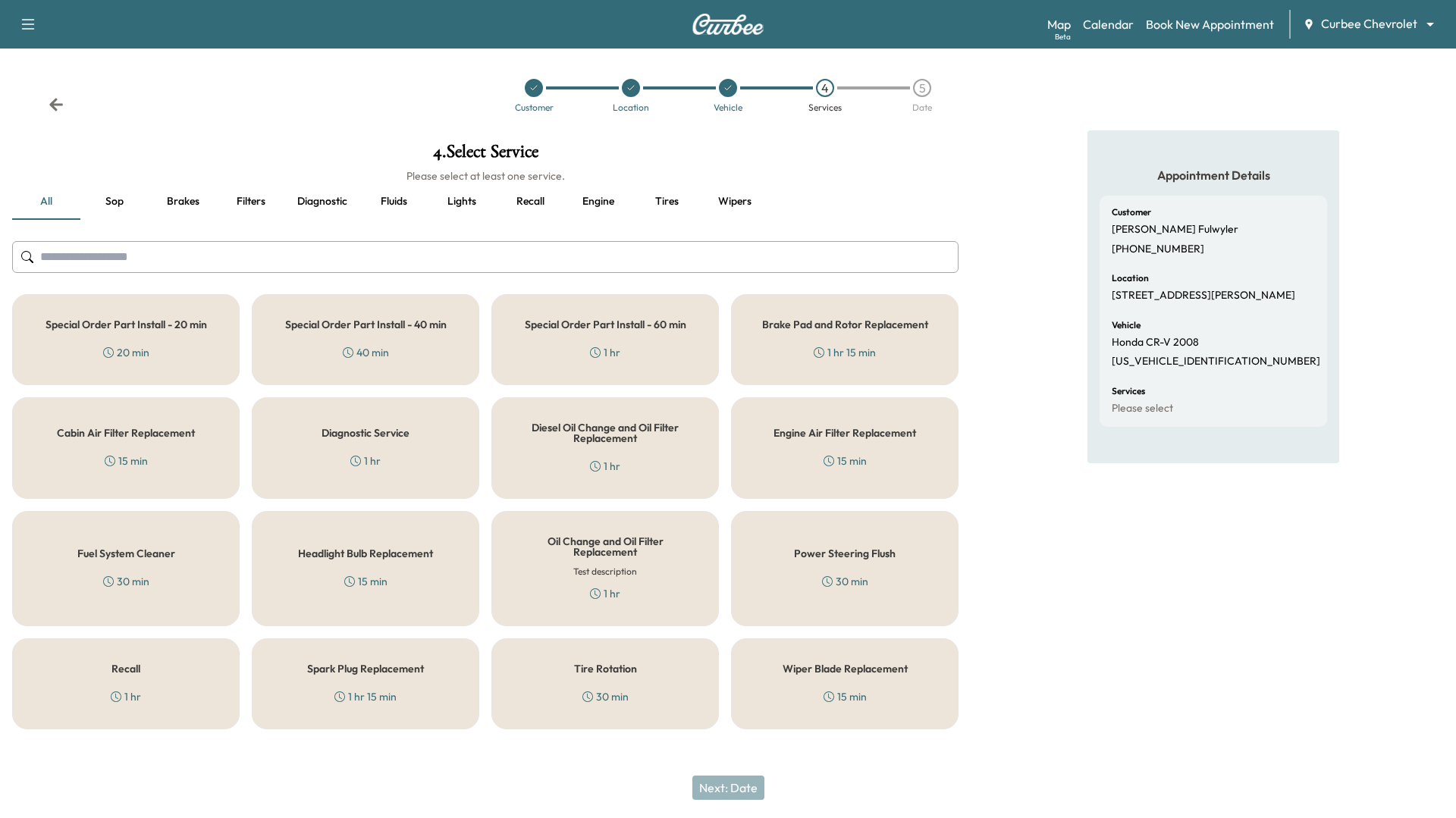click on "Special Order Part Install - 20 min" at bounding box center [126, 324] 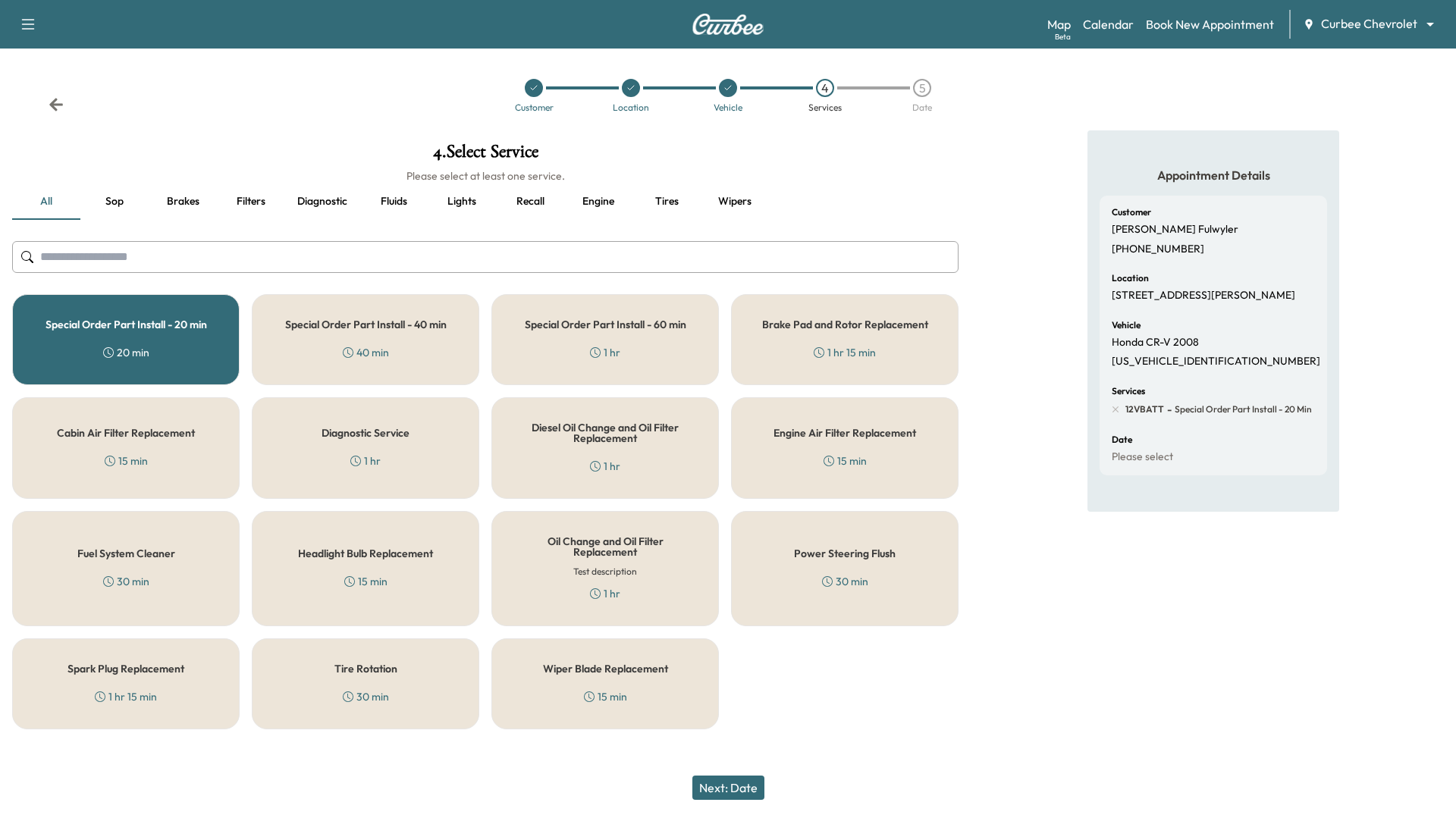 click on "Next: Date" at bounding box center (728, 788) 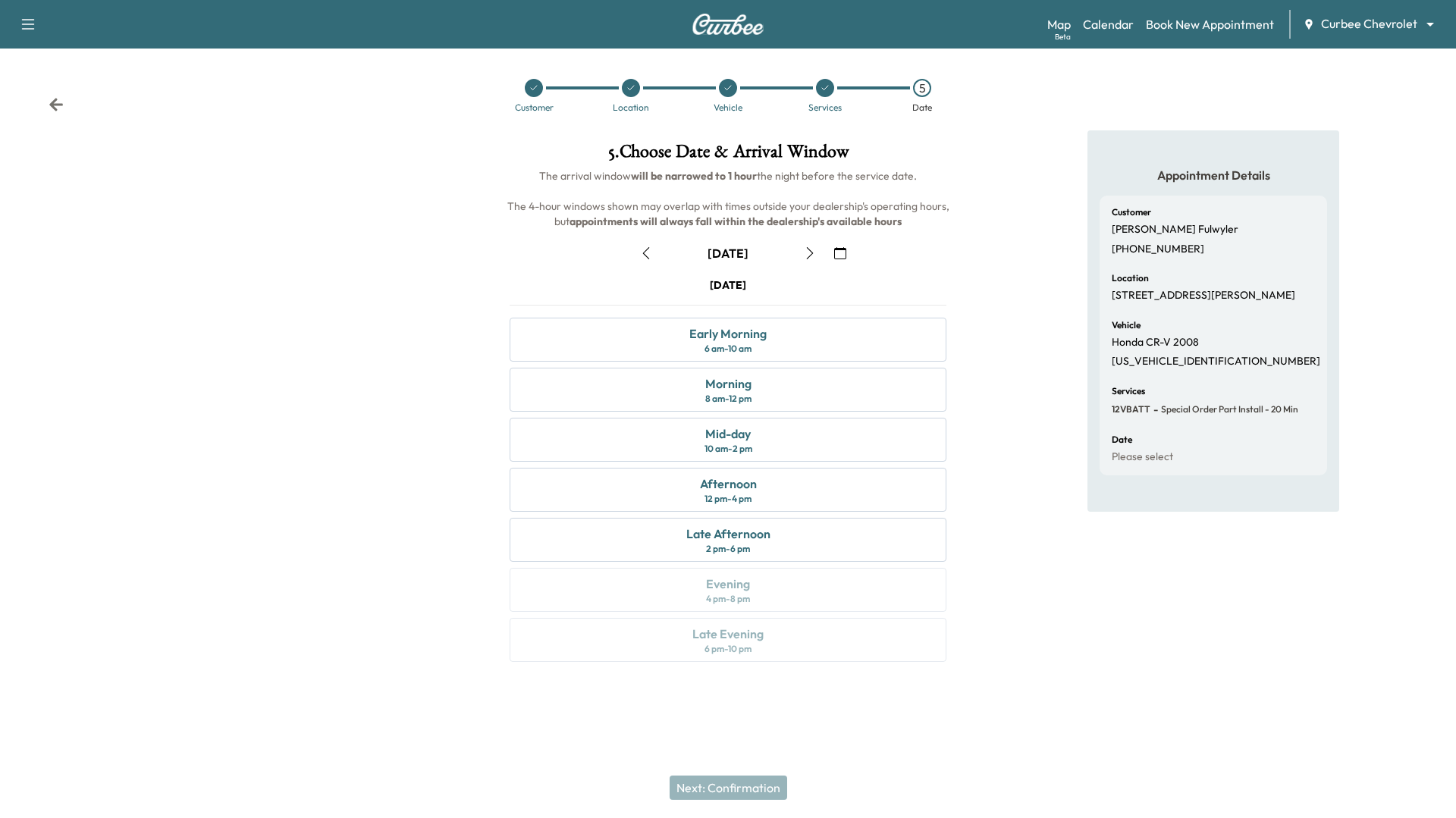 click on "Late Afternoon 2 pm  -  6 pm" at bounding box center (728, 540) 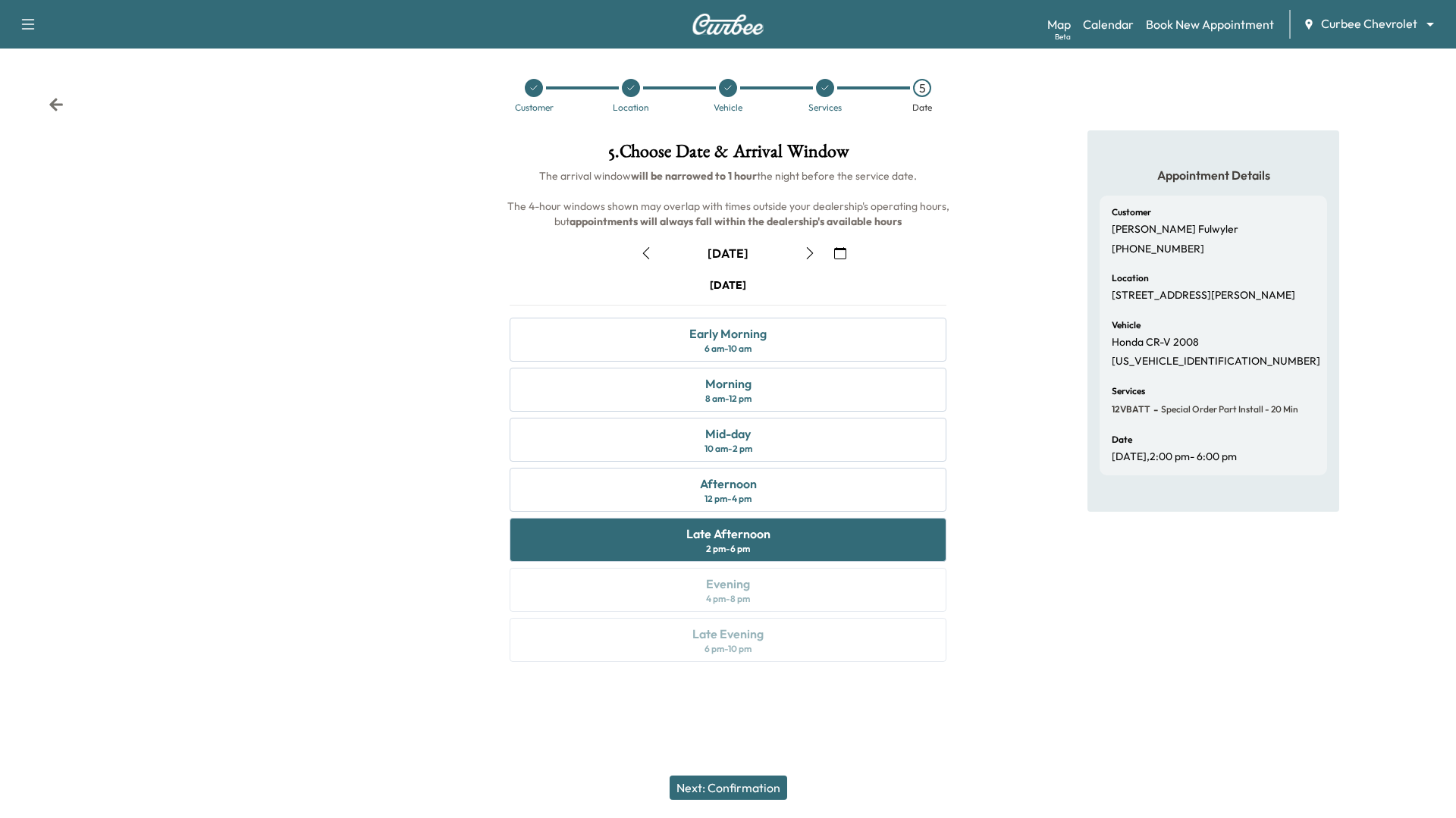 click on "Next: Confirmation" at bounding box center (728, 788) 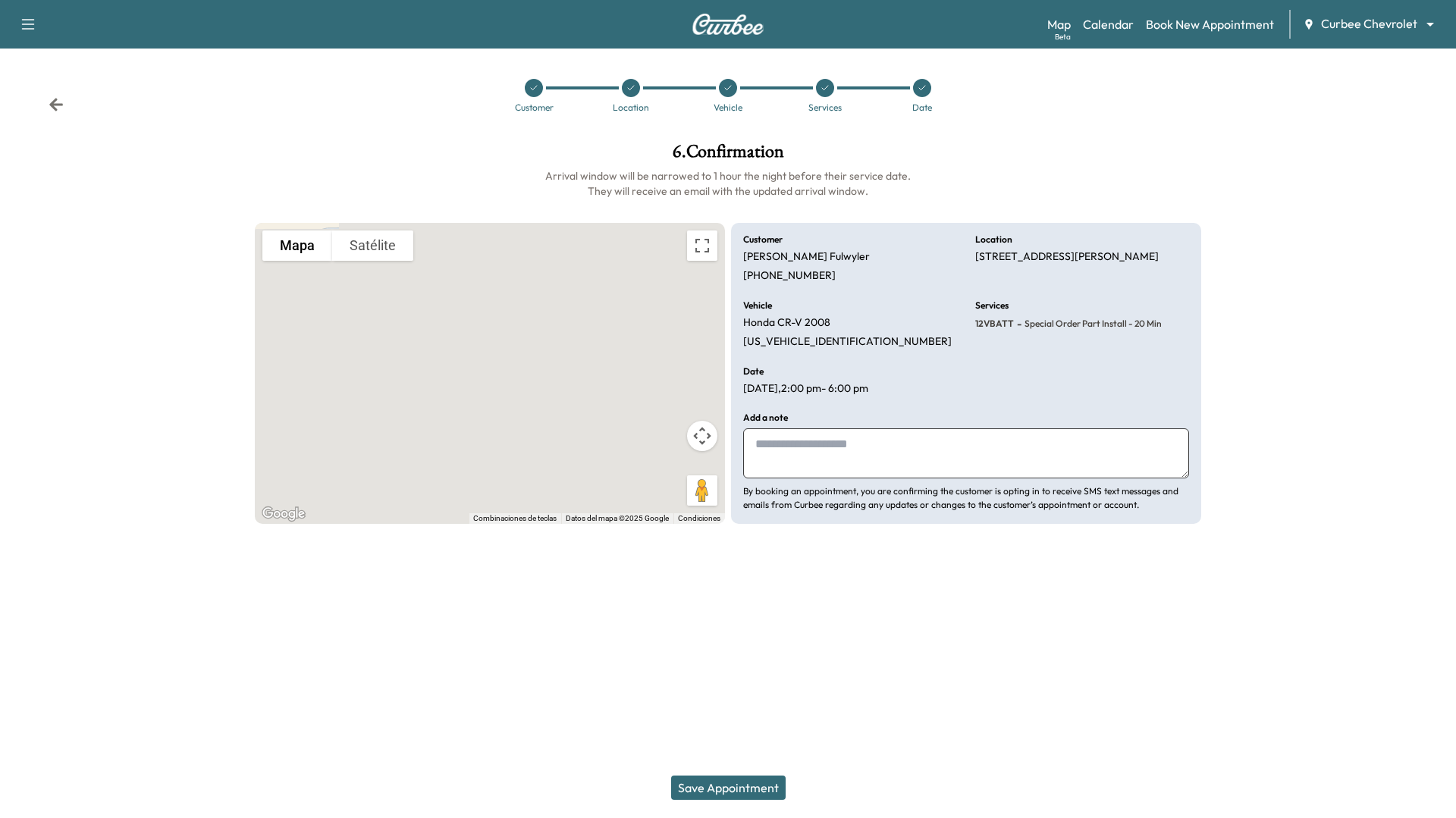 click on "Save Appointment" at bounding box center (728, 788) 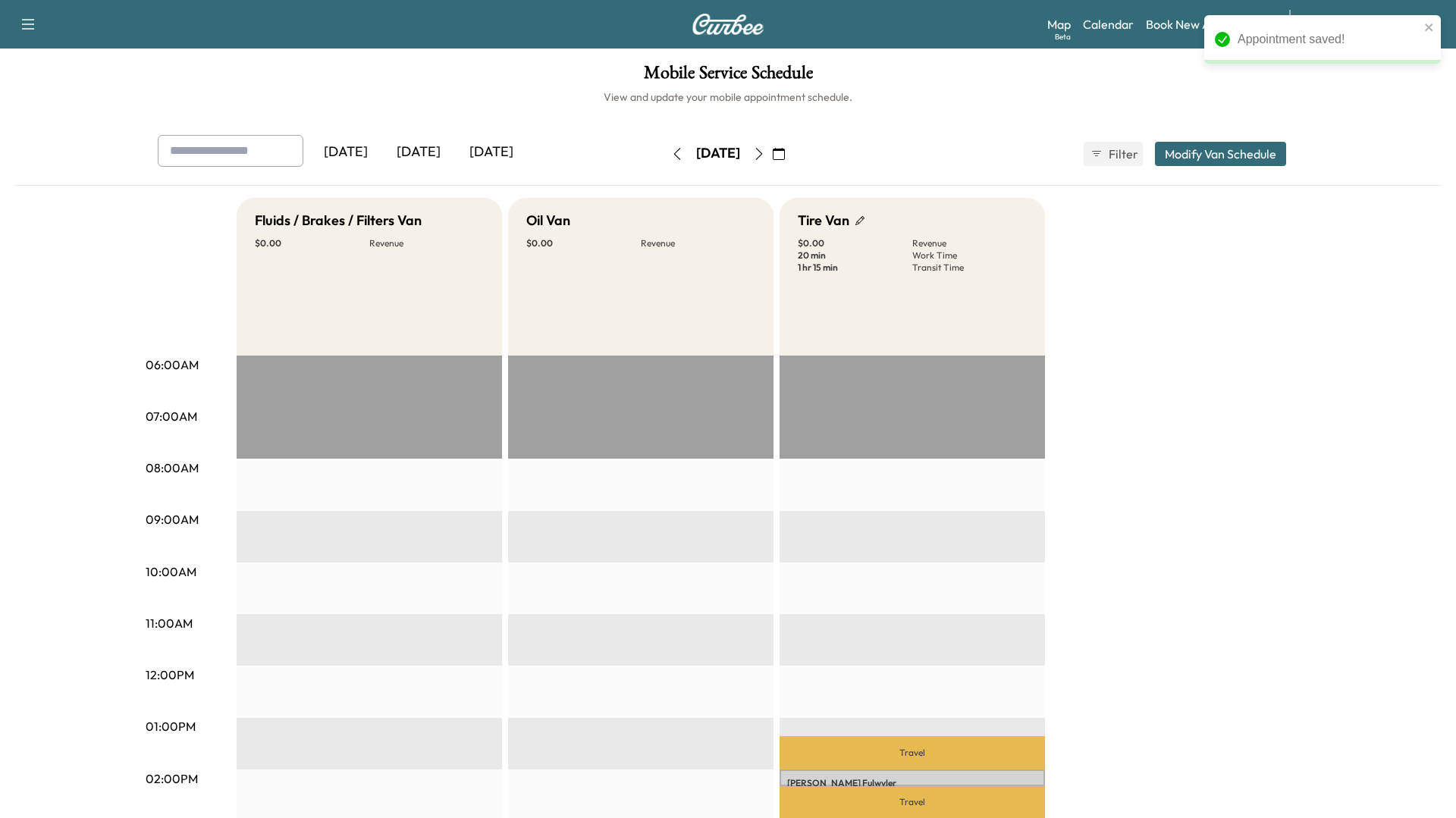 click on "[PERSON_NAME] [STREET_ADDRESS][PERSON_NAME]   $ 0.00 2:00 pm  -  2:20 pm" at bounding box center (912, 778) 